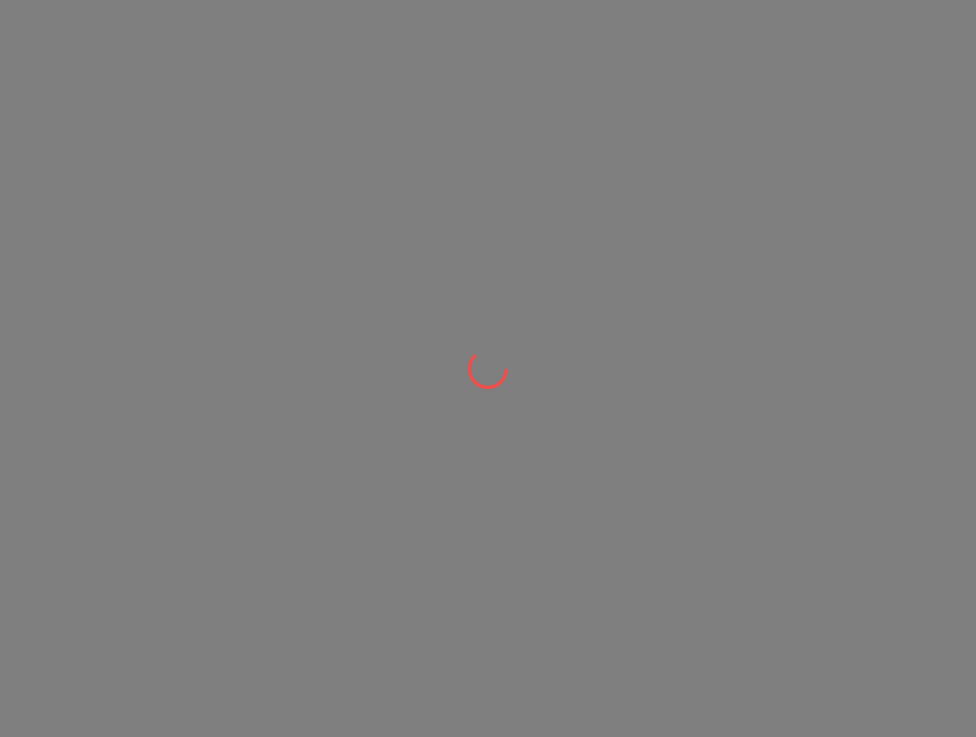scroll, scrollTop: 0, scrollLeft: 0, axis: both 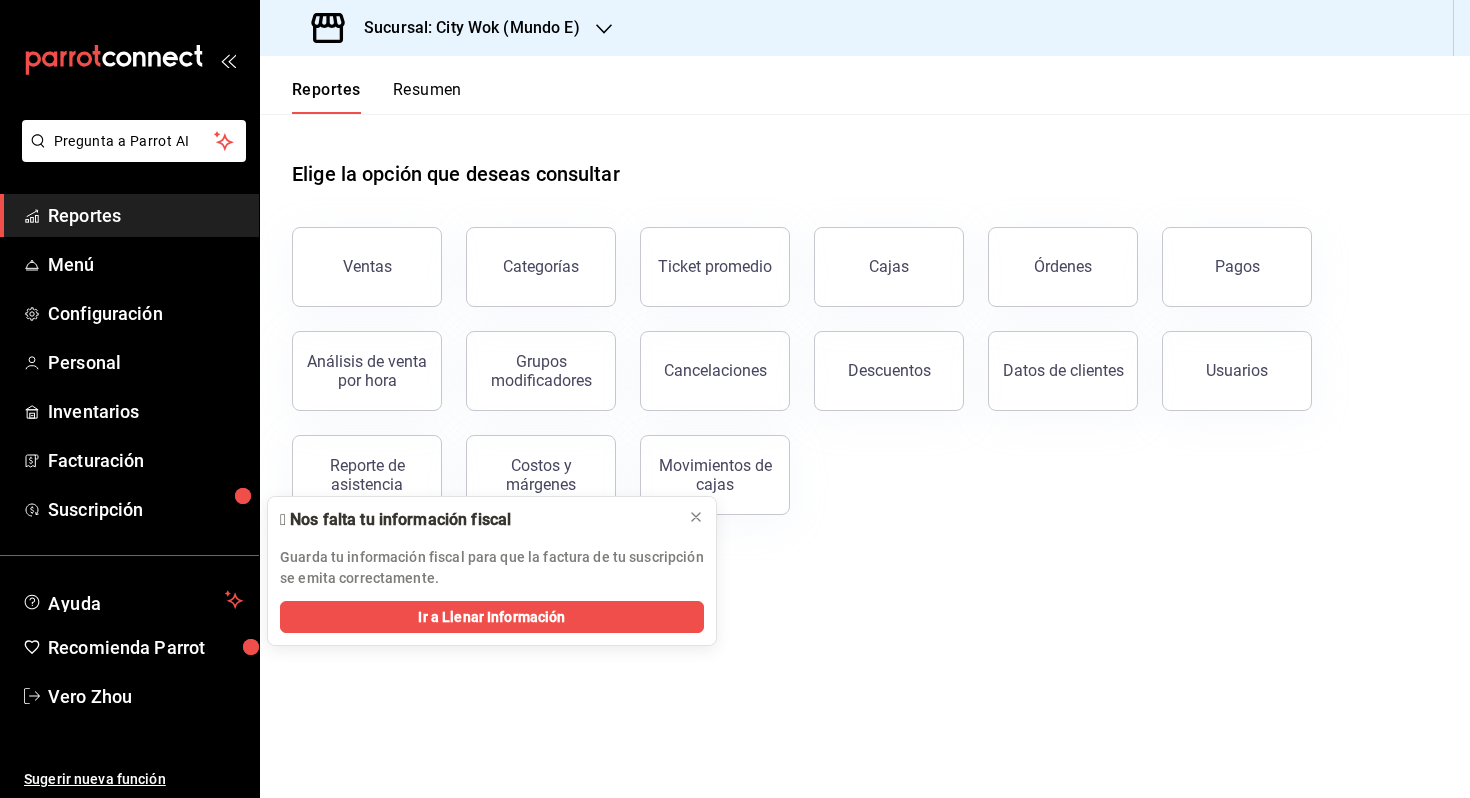 click on "Resumen" at bounding box center [427, 97] 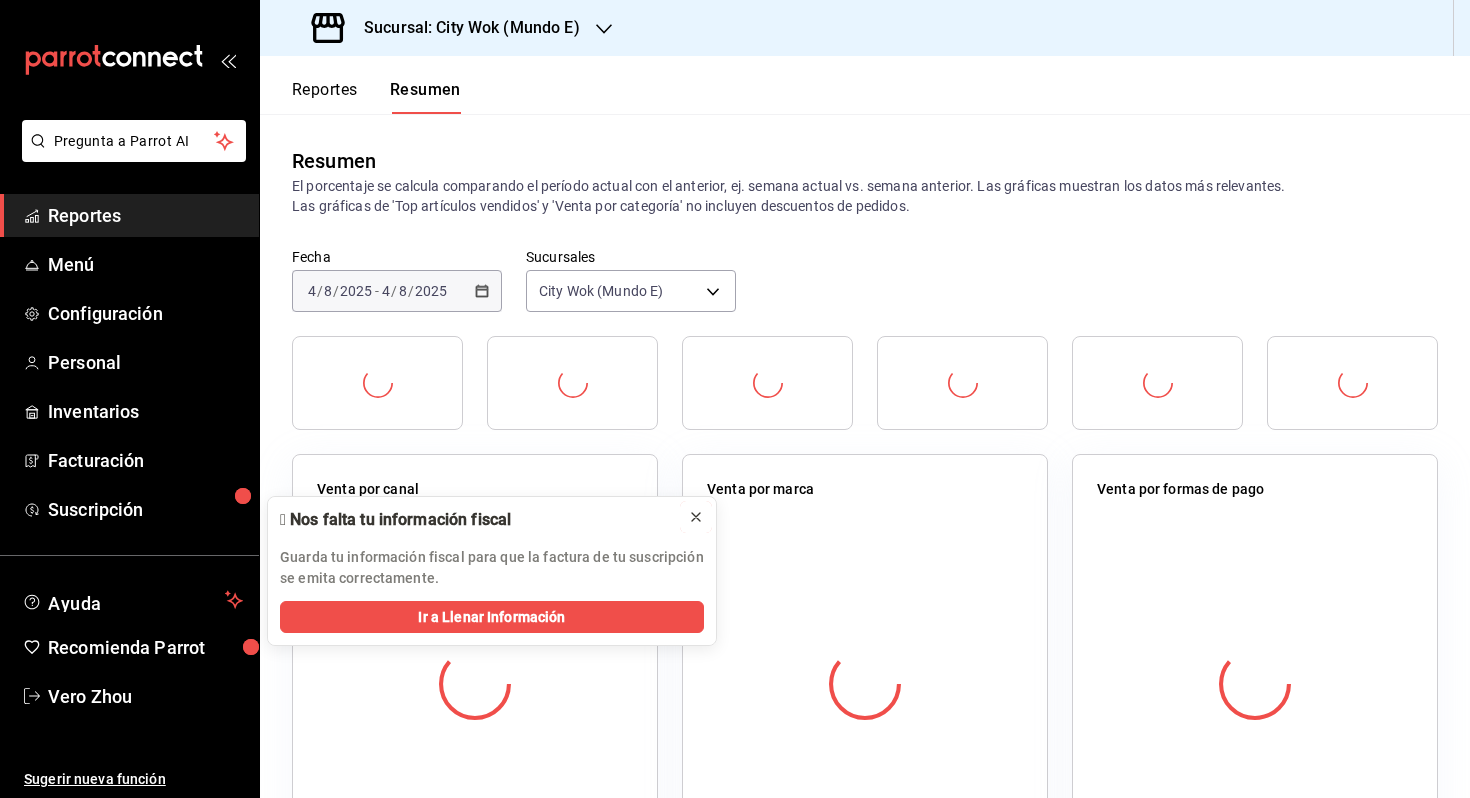 click 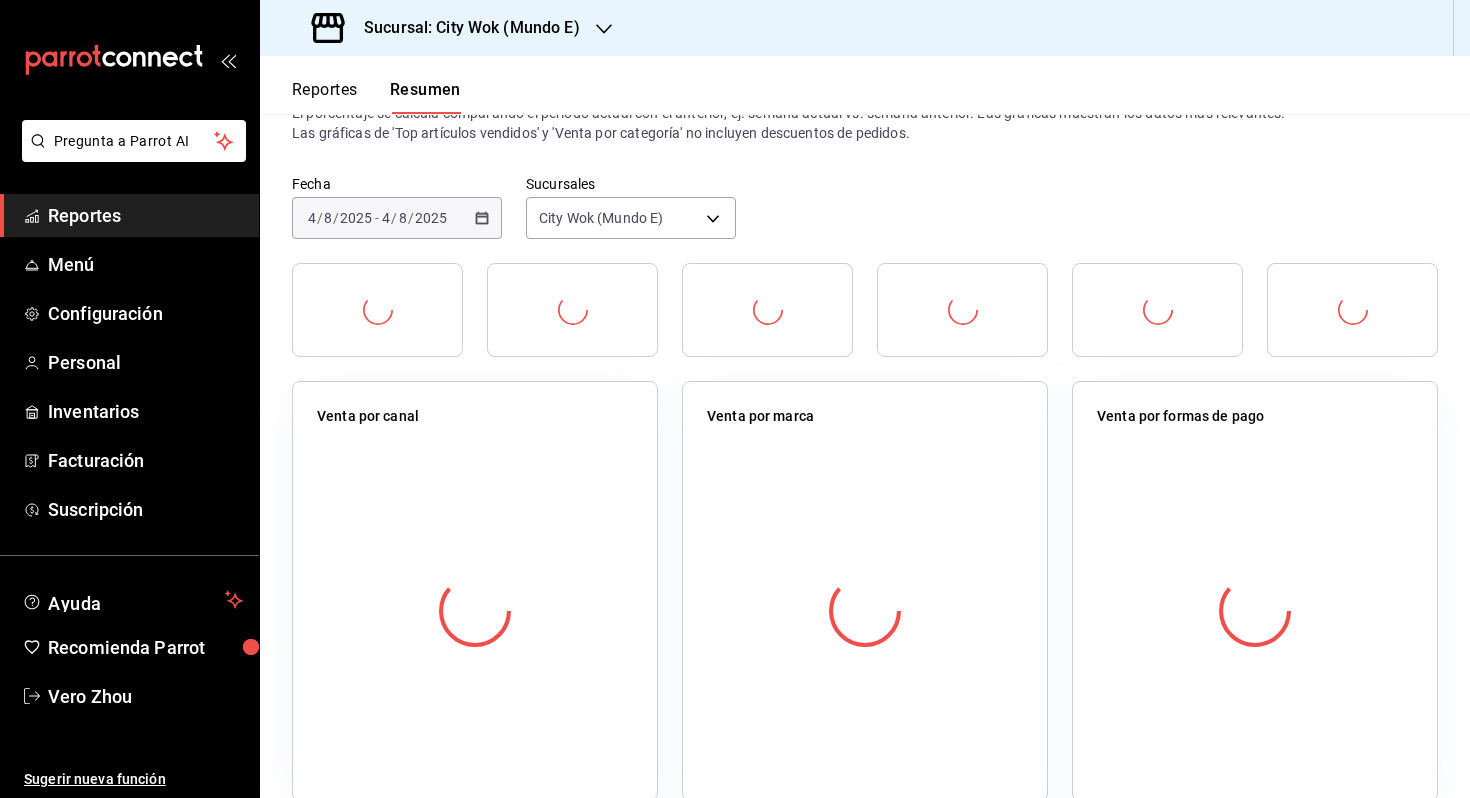 scroll, scrollTop: 74, scrollLeft: 0, axis: vertical 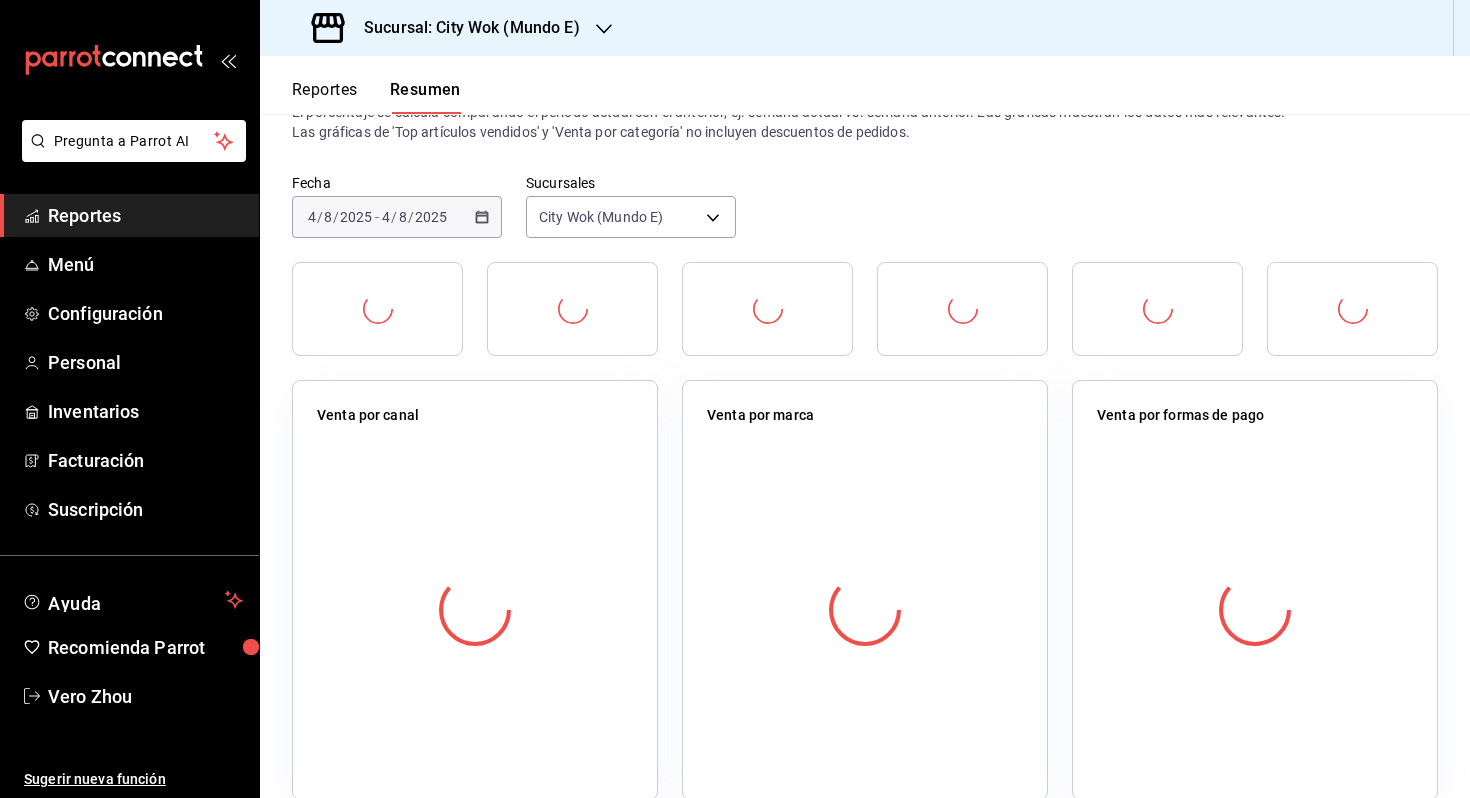 click on "Sucursal: City Wok (Mundo E)" at bounding box center [464, 28] 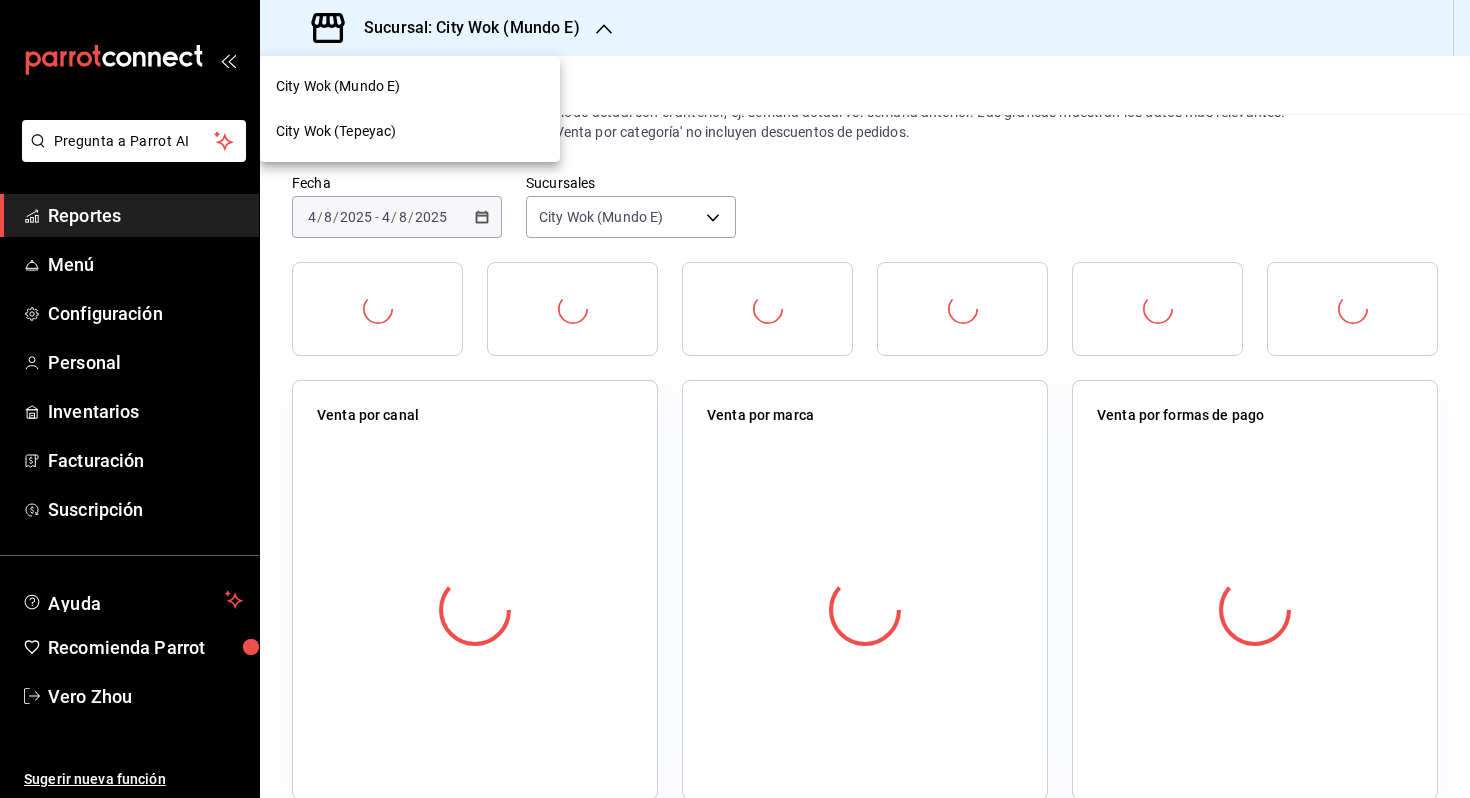 click on "City Wok (Tepeyac)" at bounding box center [410, 131] 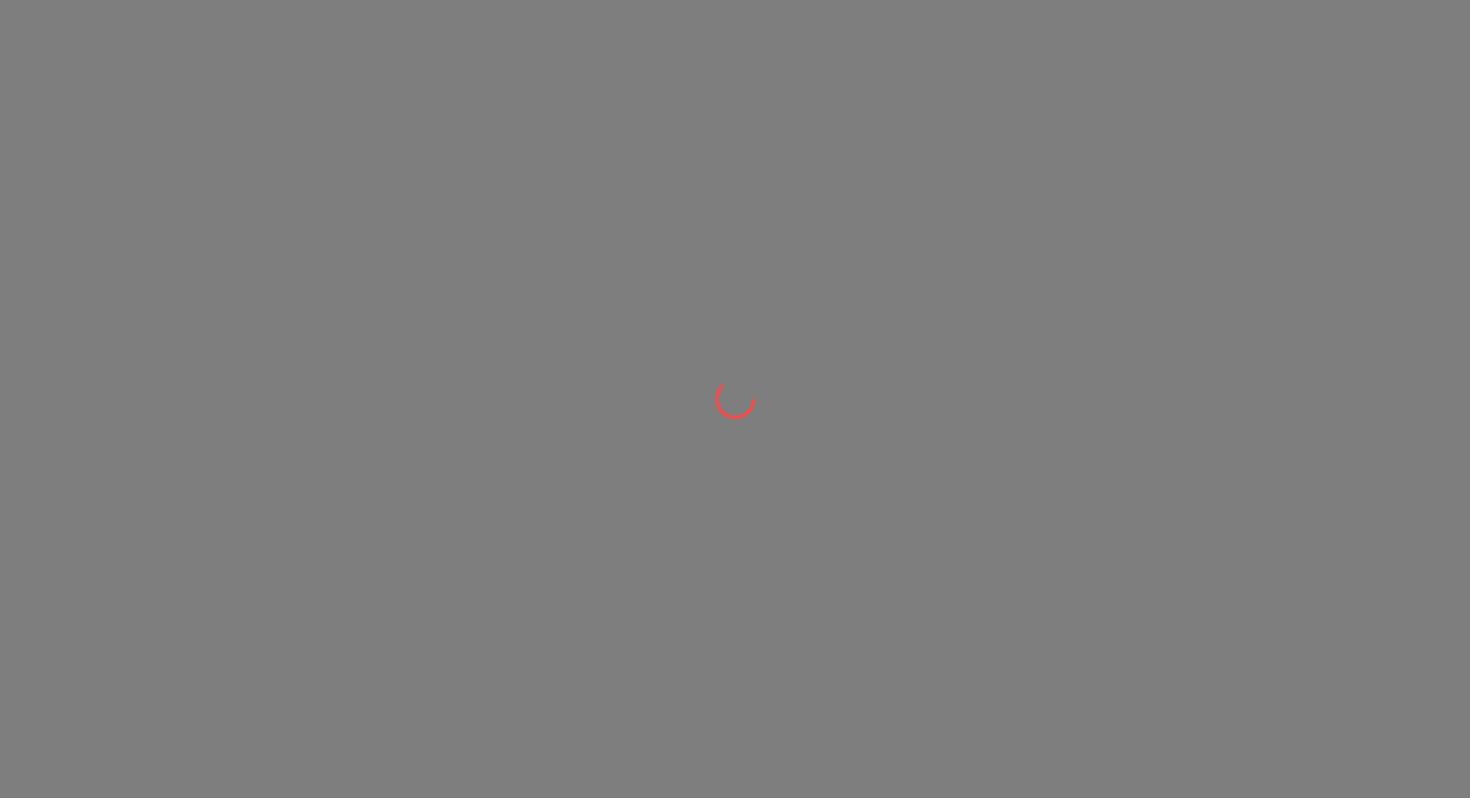scroll, scrollTop: 0, scrollLeft: 0, axis: both 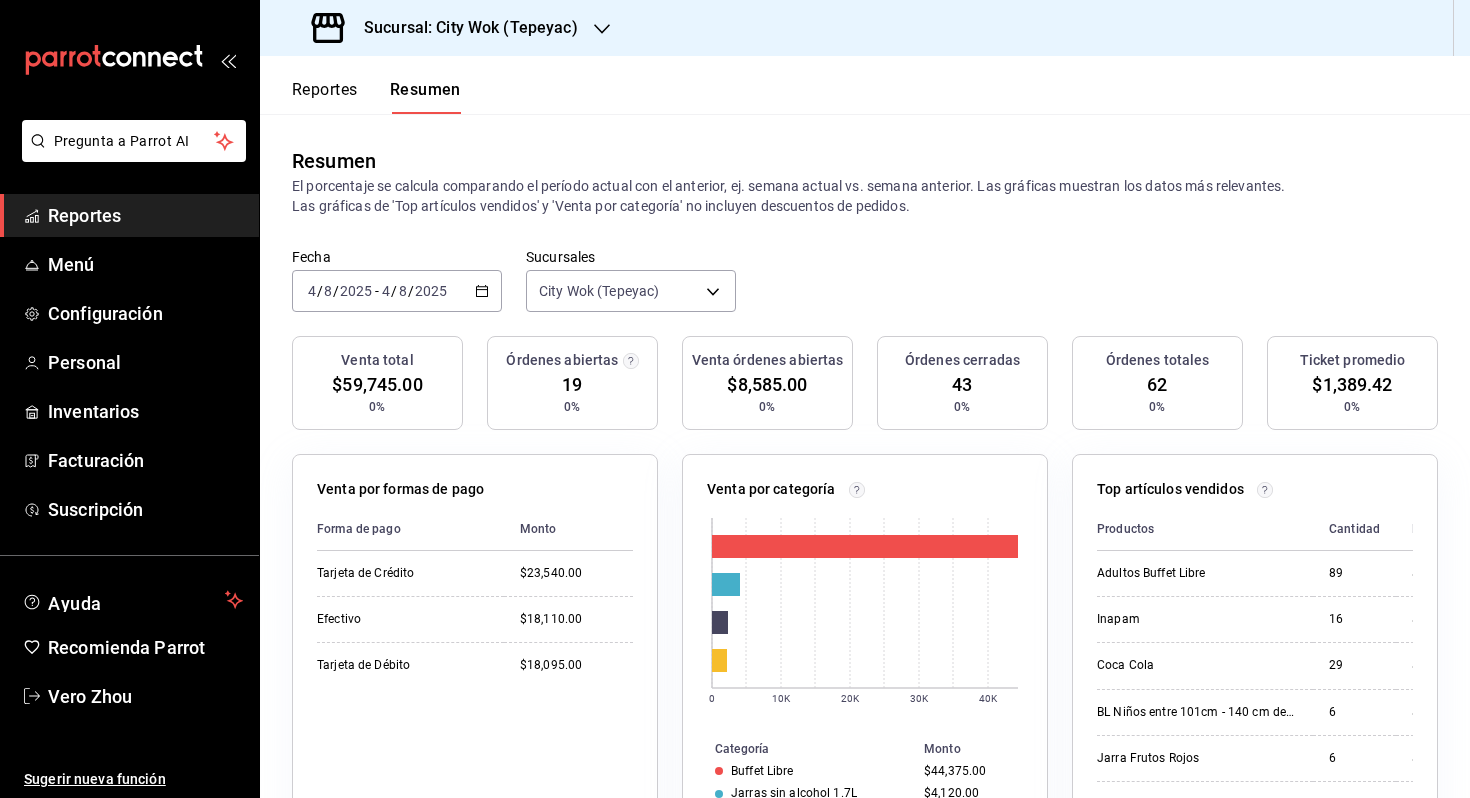 click on "Sucursal: City Wok (Tepeyac)" at bounding box center (447, 28) 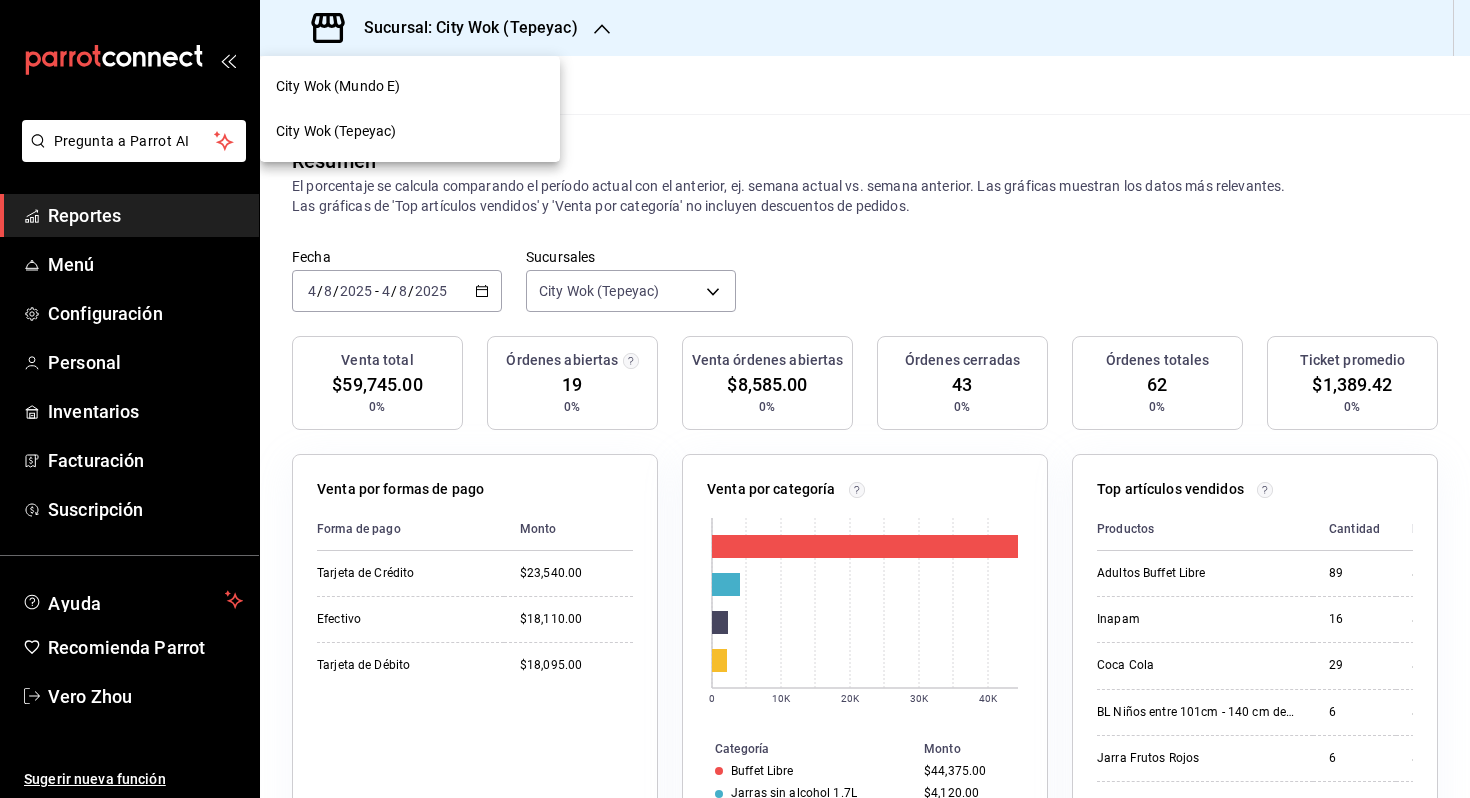 click on "City Wok (Mundo E)" at bounding box center [410, 86] 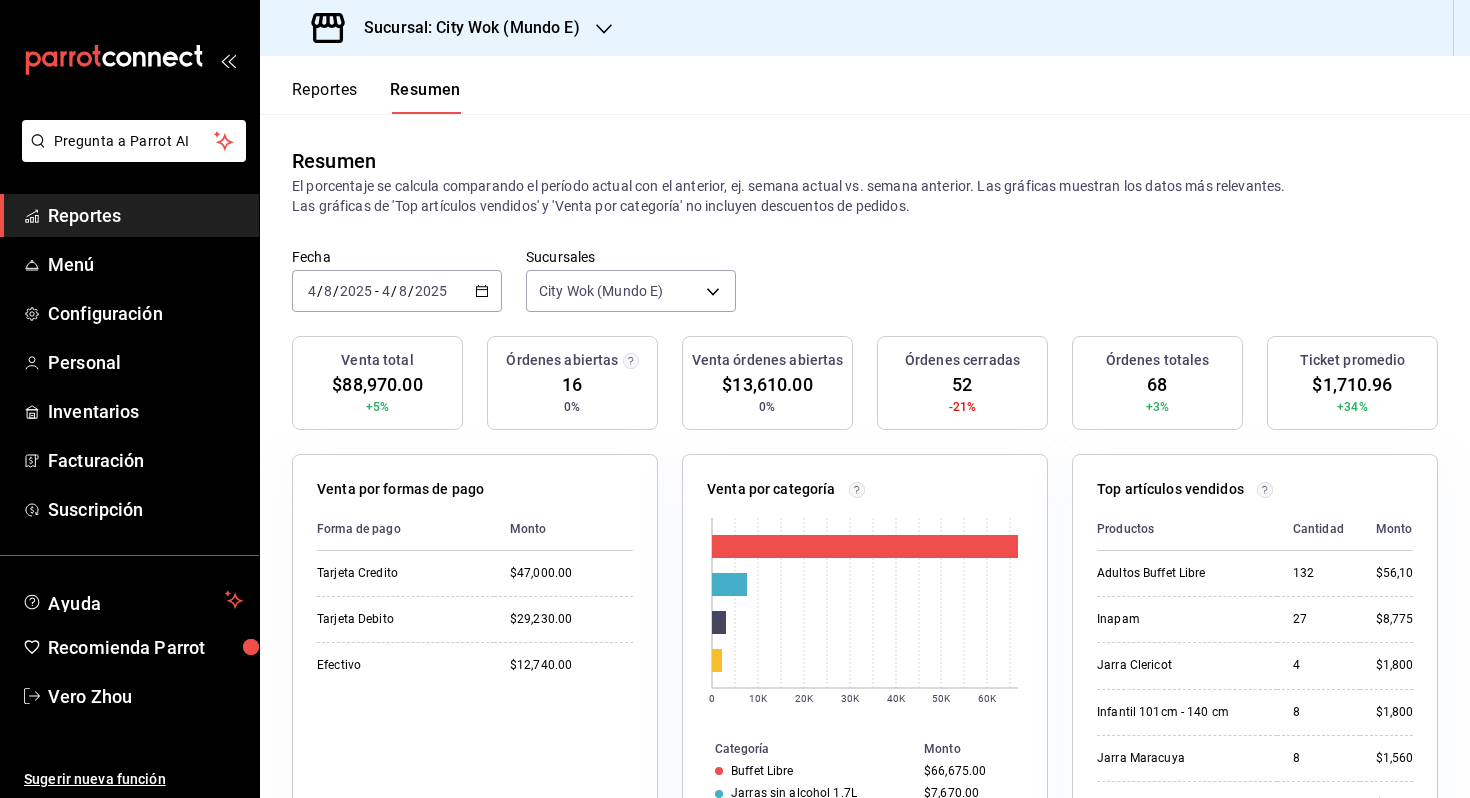 click on "Sucursal: City Wok (Mundo E)" at bounding box center [464, 28] 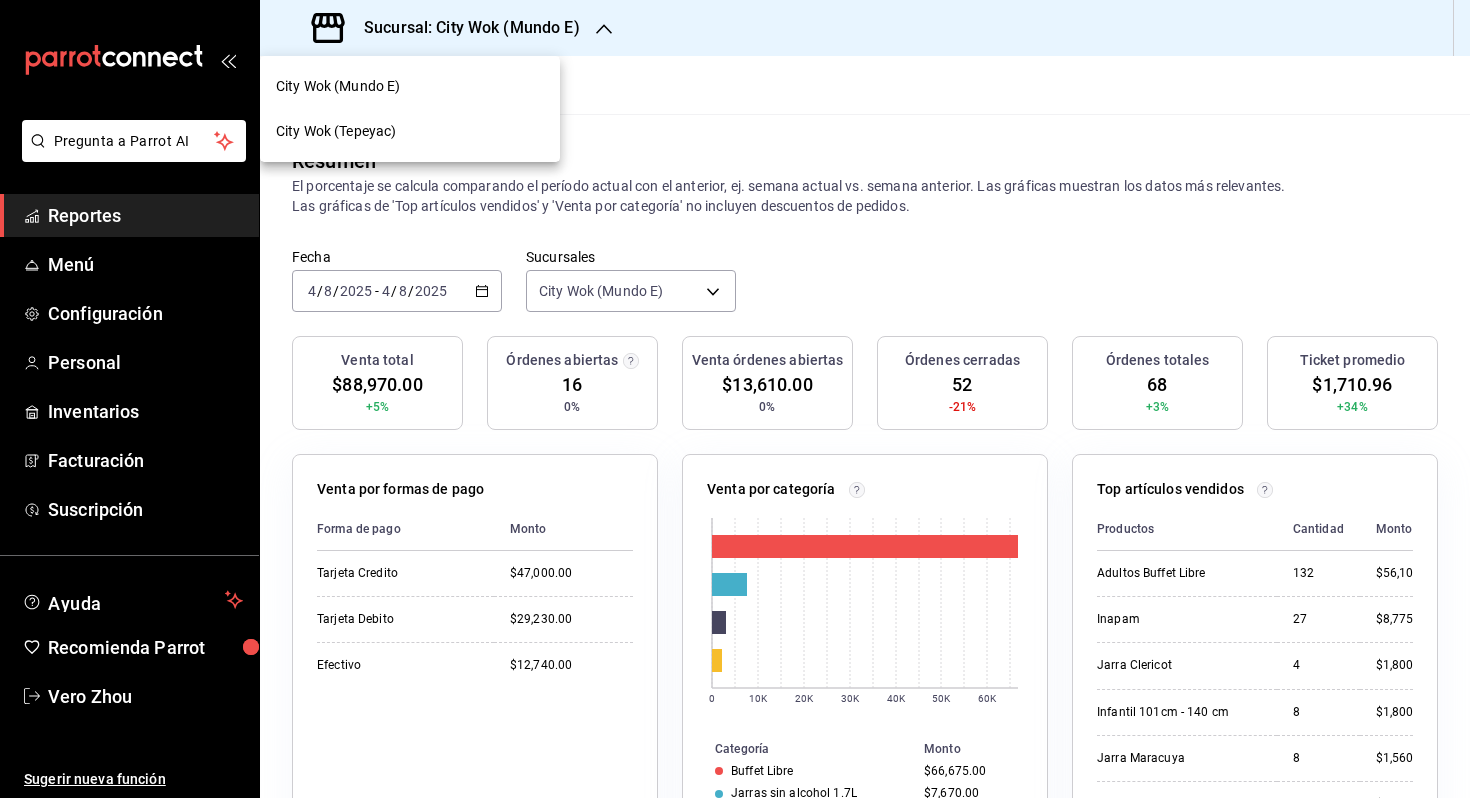 click on "City Wok (Tepeyac)" at bounding box center [410, 131] 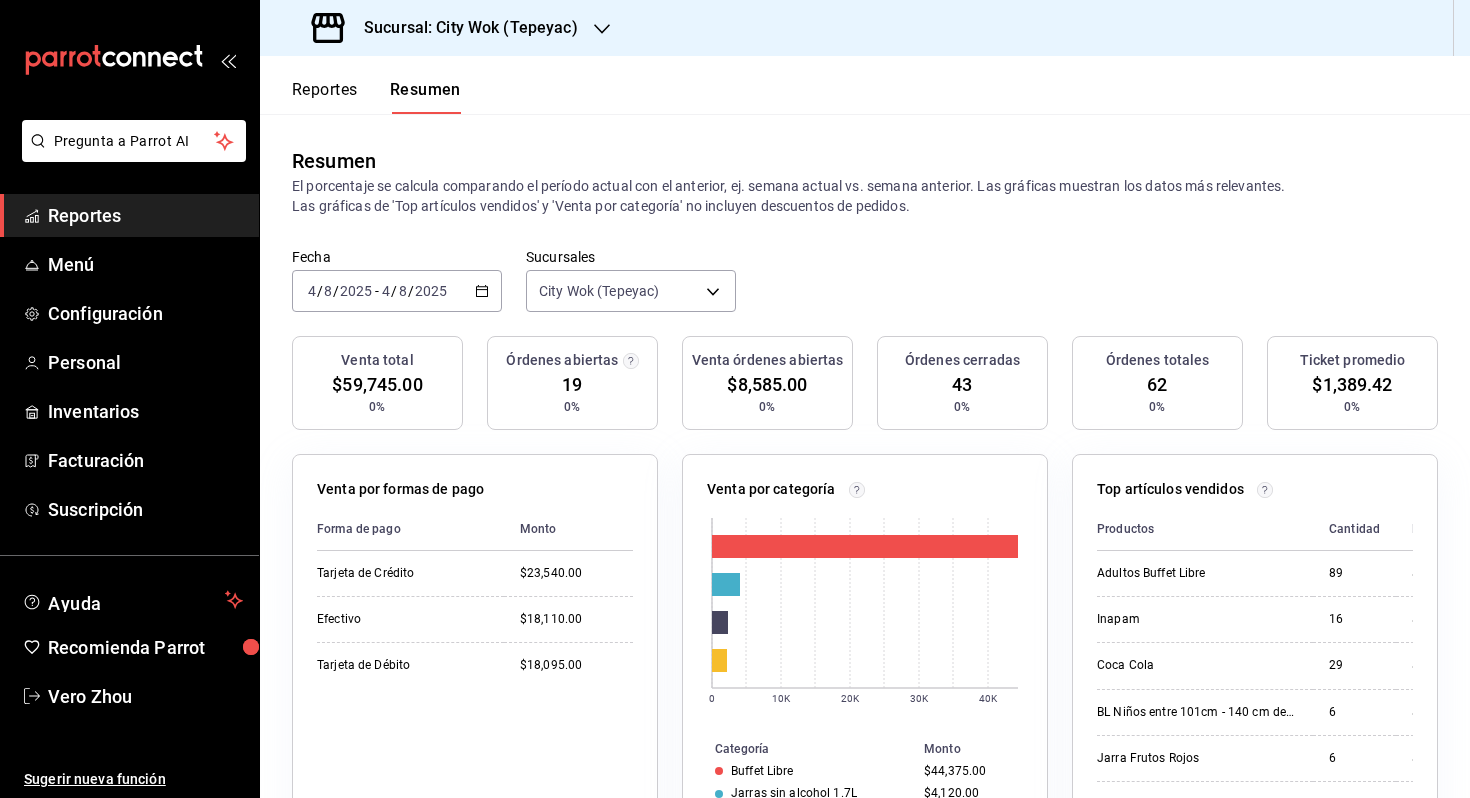 click on "Sucursal: City Wok (Tepeyac)" at bounding box center [447, 28] 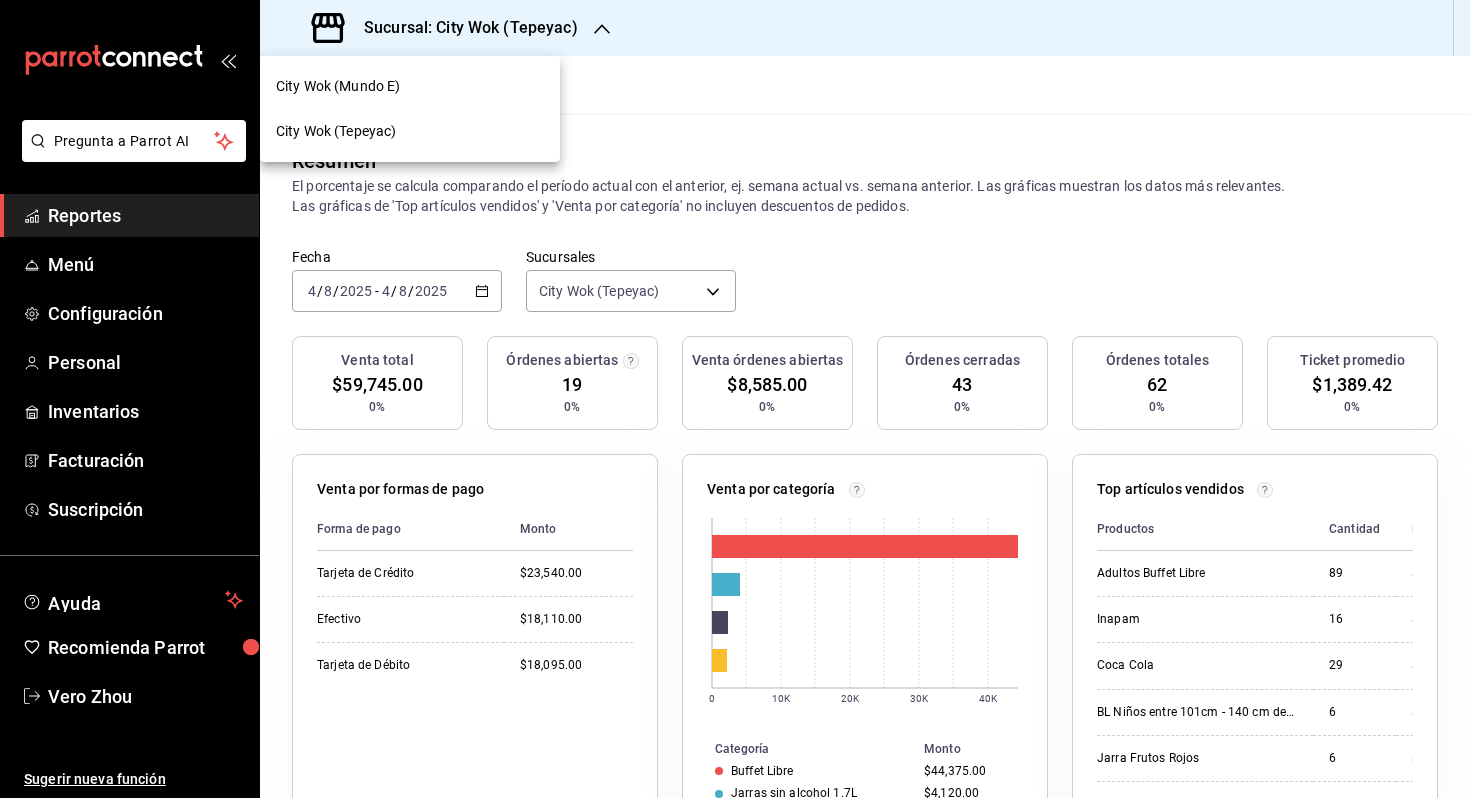 click on "City Wok (Mundo E)" at bounding box center [410, 86] 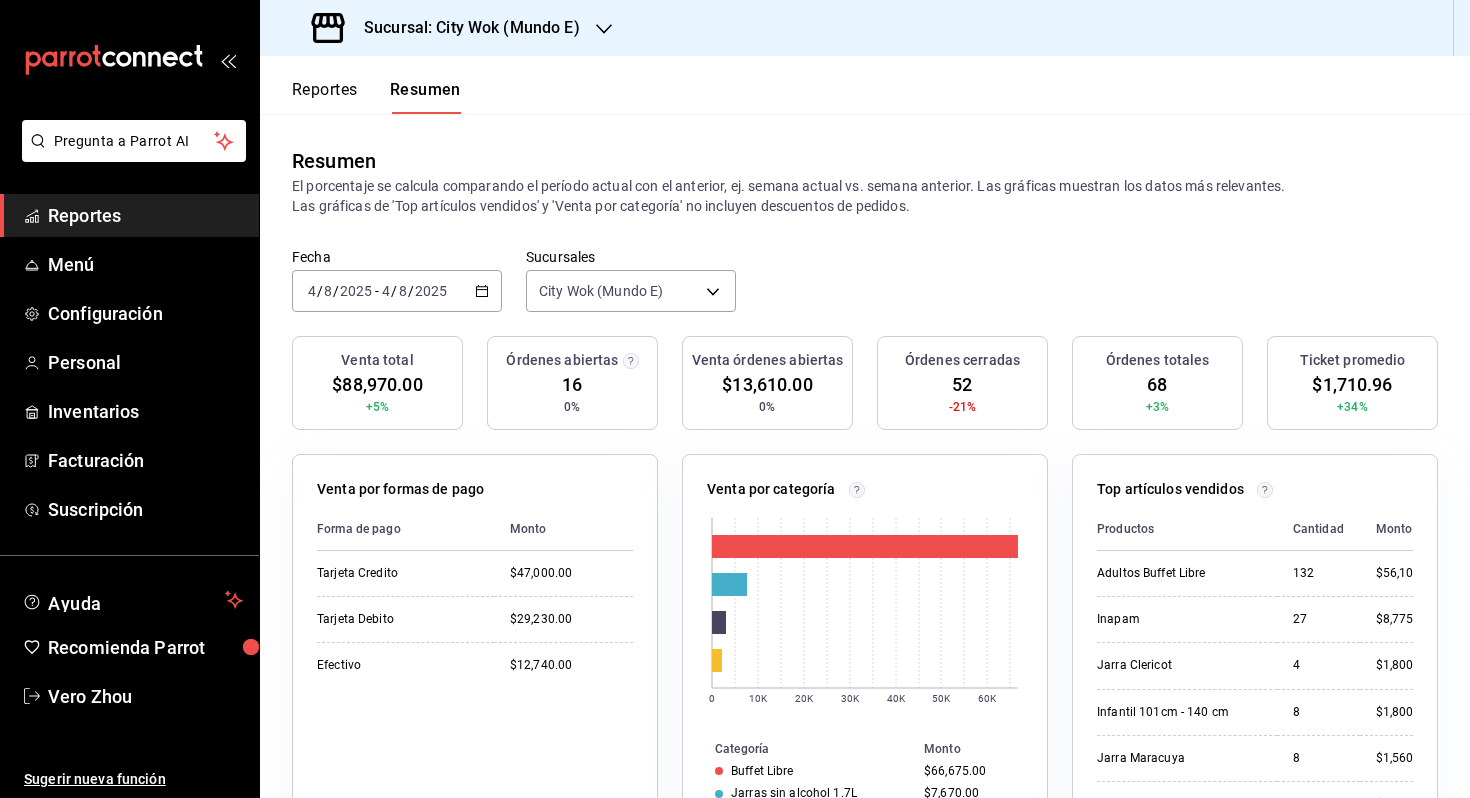 click on "Sucursal: City Wok (Mundo E)" at bounding box center [448, 28] 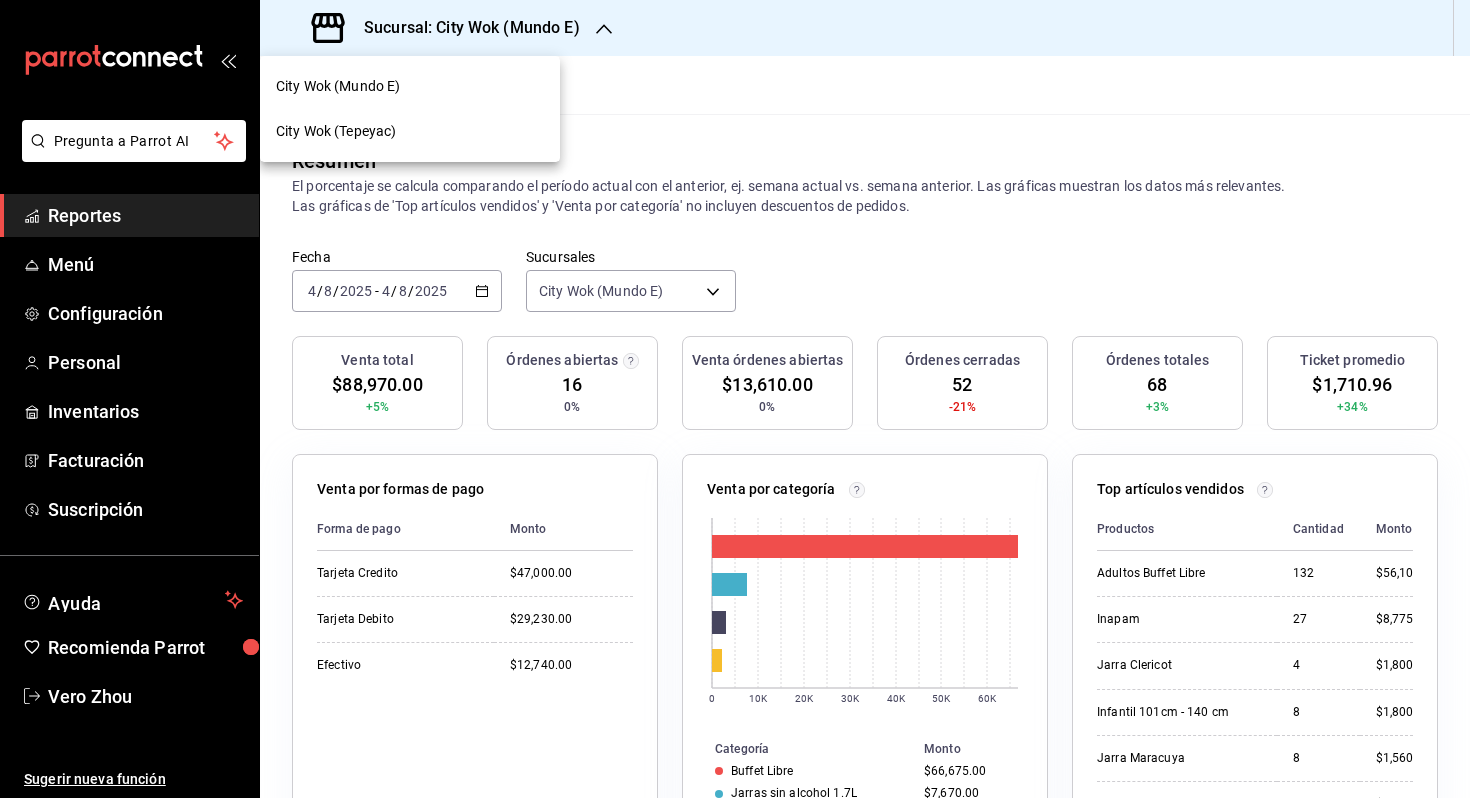 click on "City Wok (Tepeyac)" at bounding box center [410, 131] 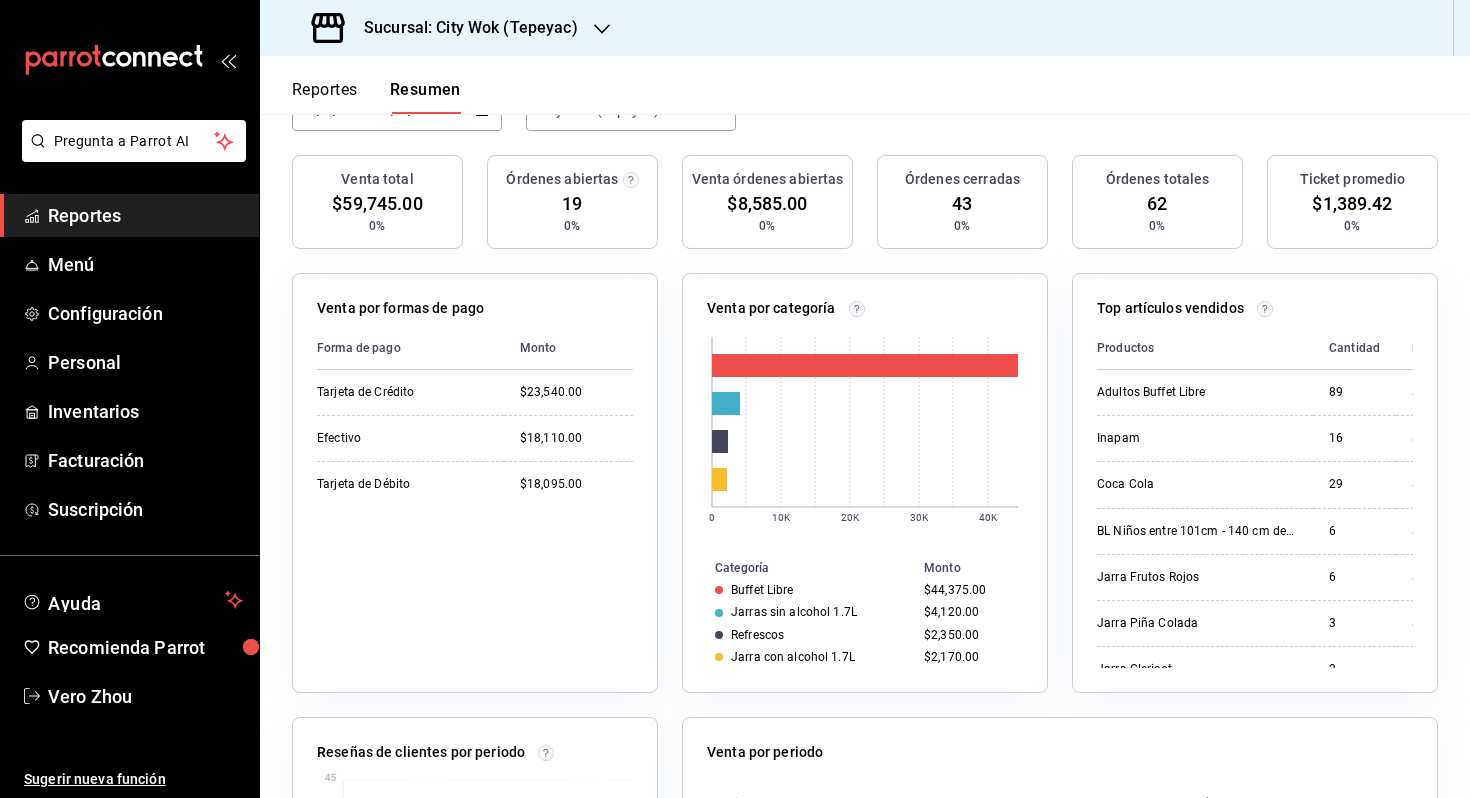scroll, scrollTop: 0, scrollLeft: 0, axis: both 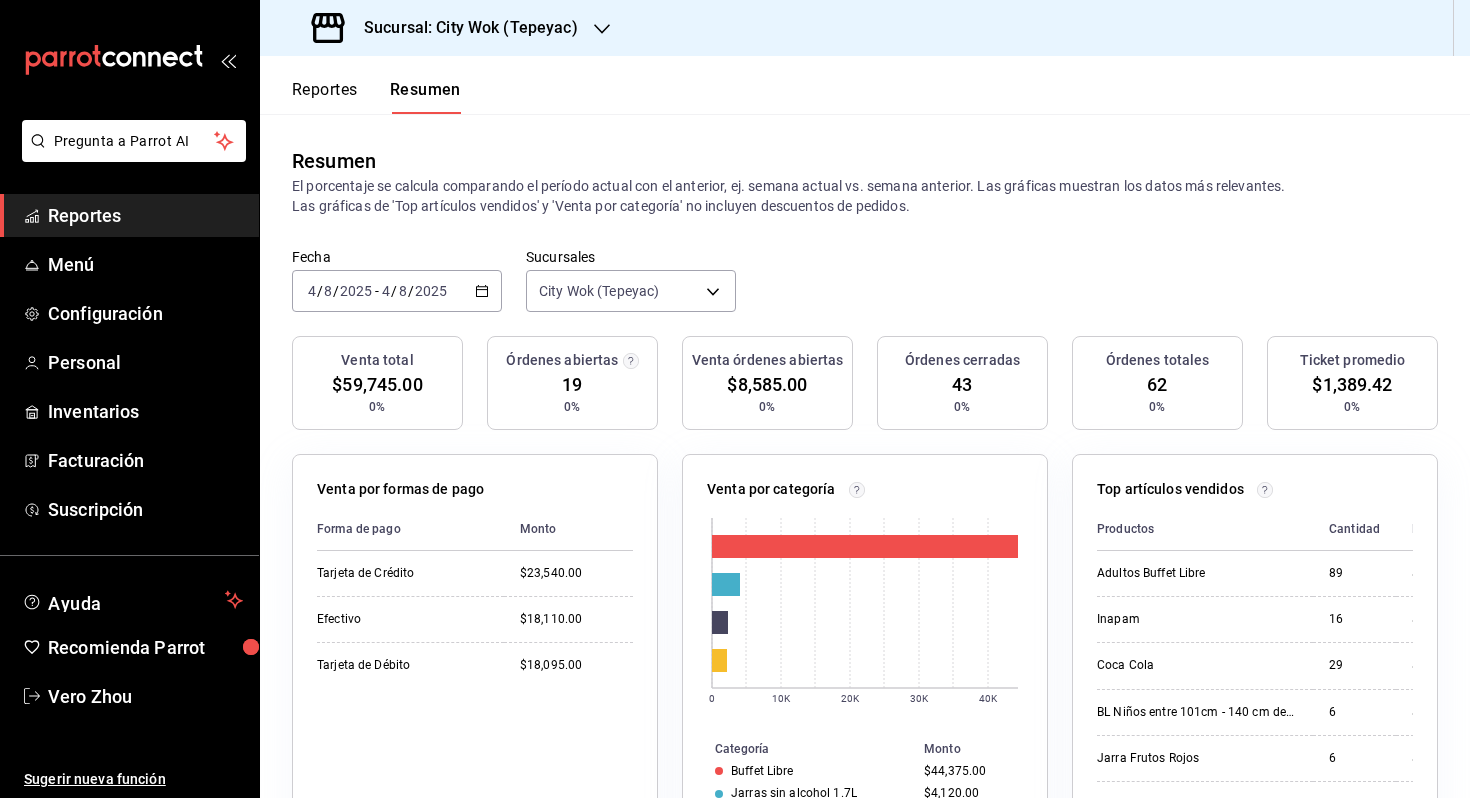 click on "Sucursal: City Wok (Tepeyac)" at bounding box center [463, 28] 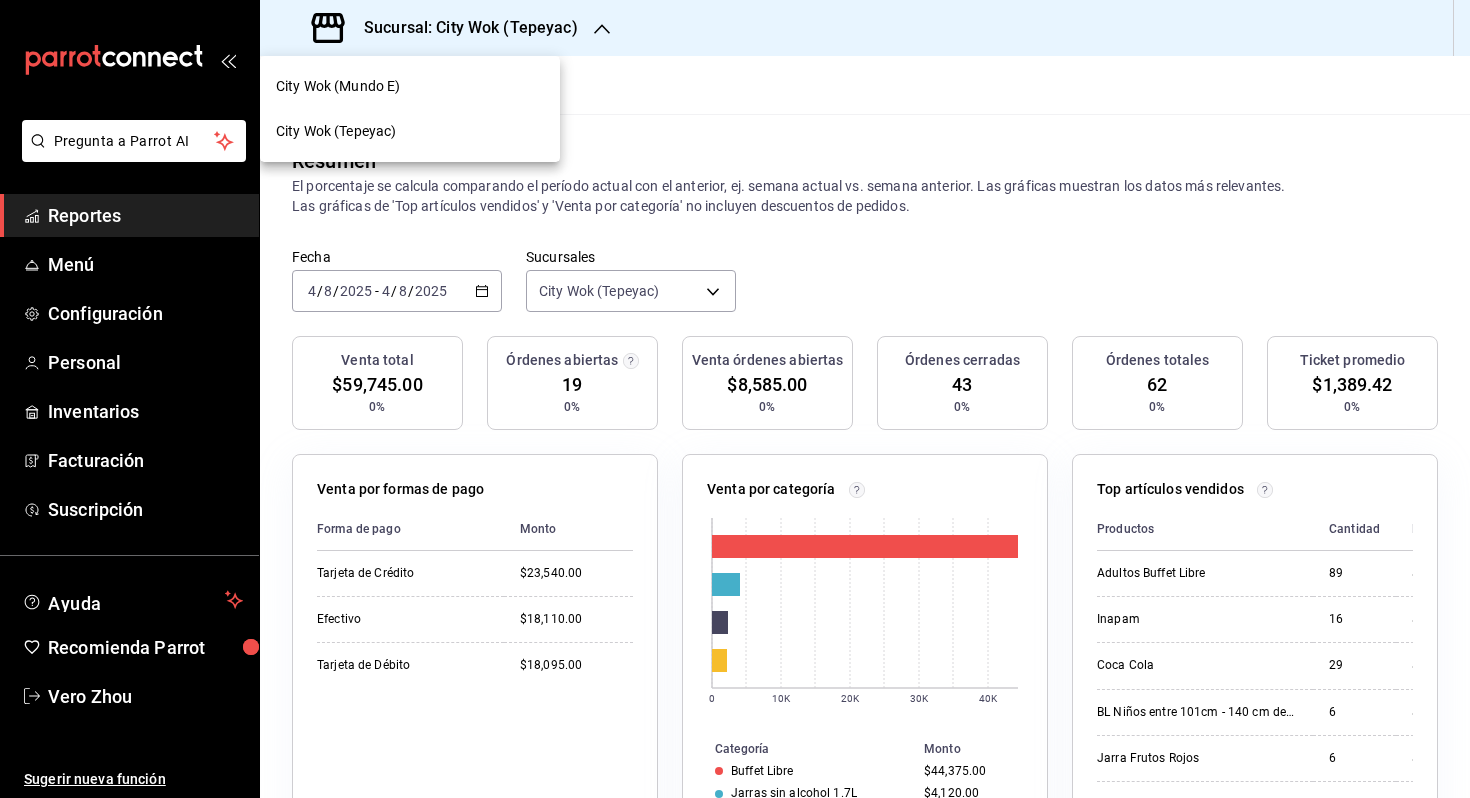 click on "City Wok (Mundo E)" at bounding box center (410, 86) 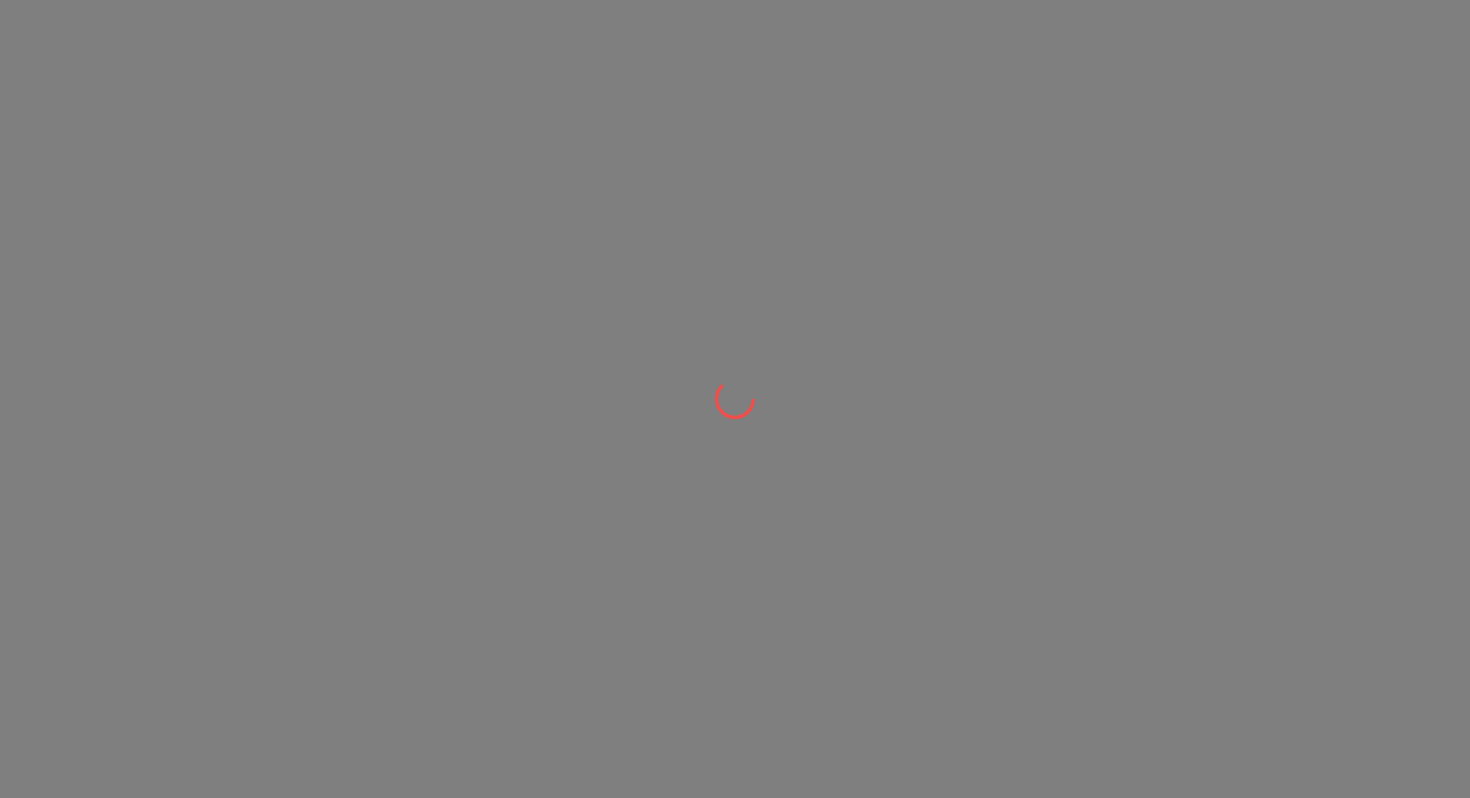 scroll, scrollTop: 0, scrollLeft: 0, axis: both 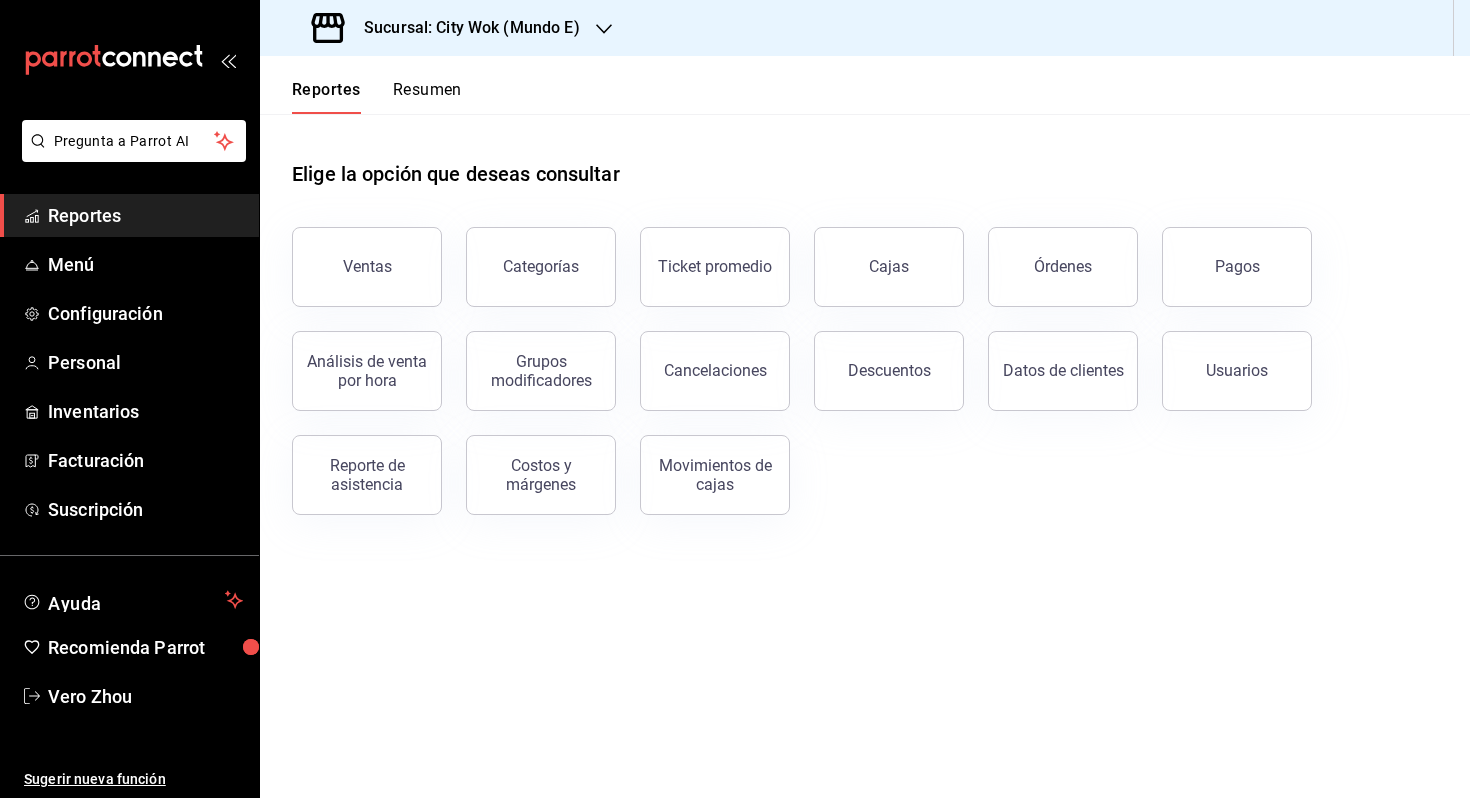 click on "Sucursal: City Wok (Mundo E)" at bounding box center [464, 28] 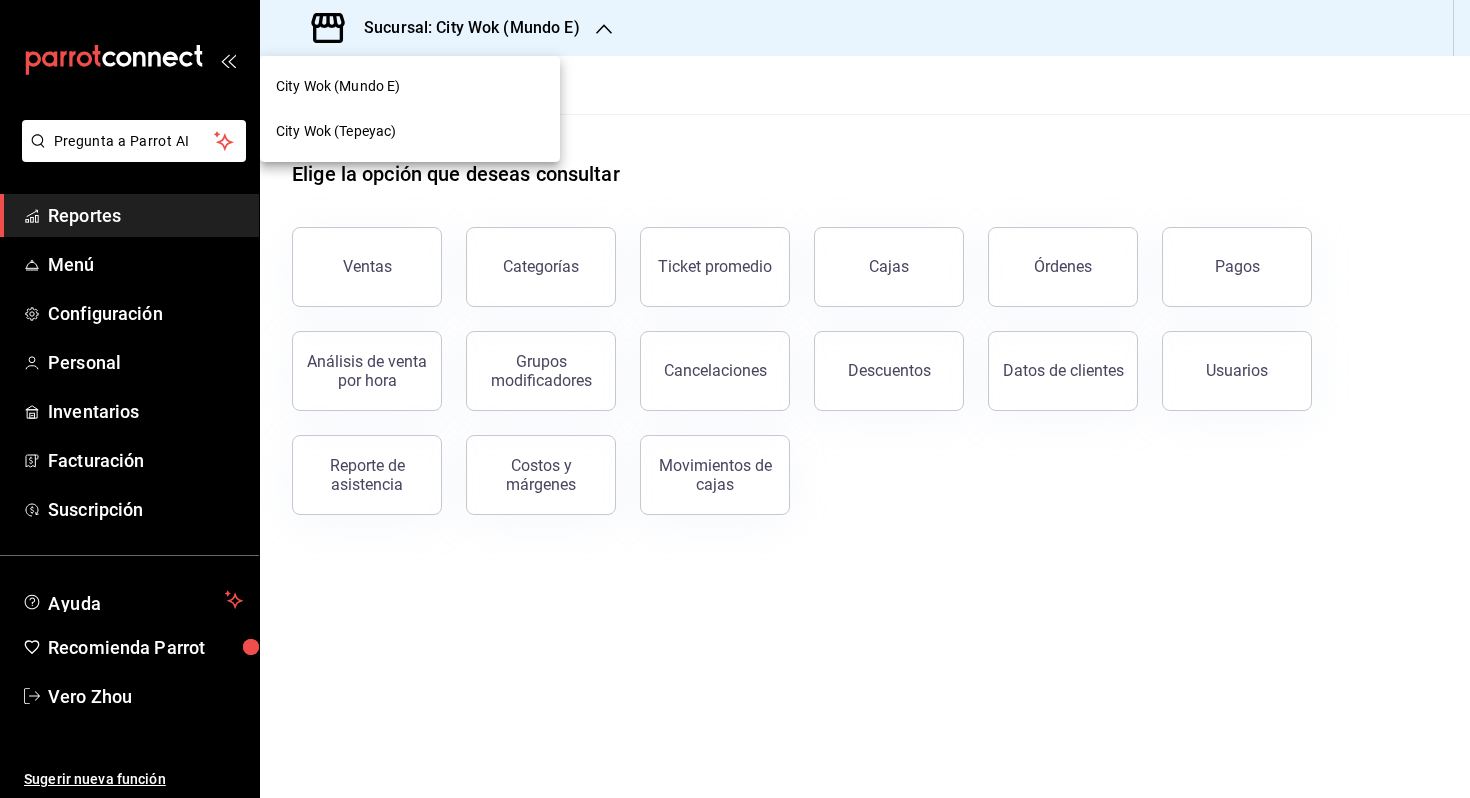 click at bounding box center [735, 399] 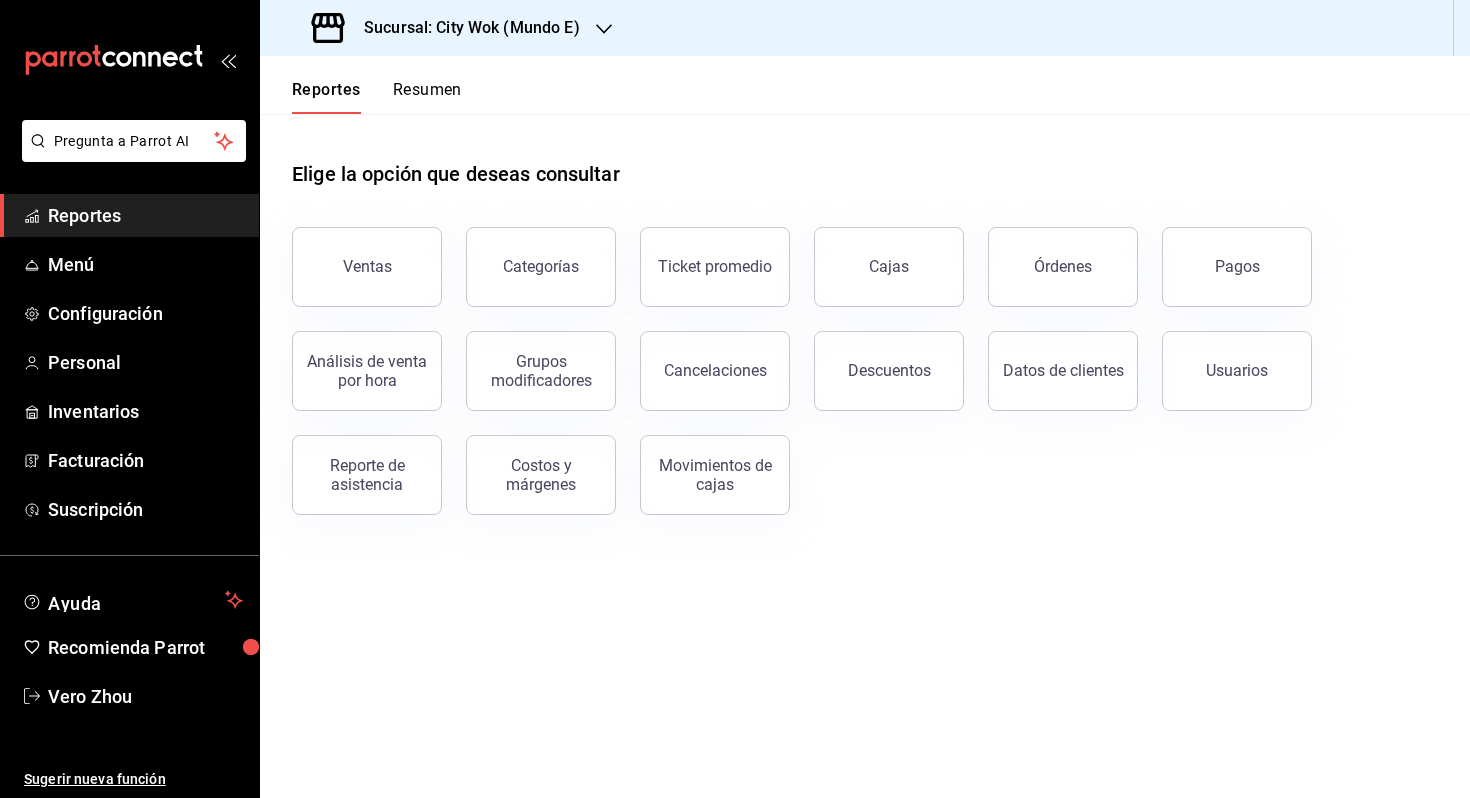 click on "Sucursal: City Wok (Mundo E)" at bounding box center (448, 28) 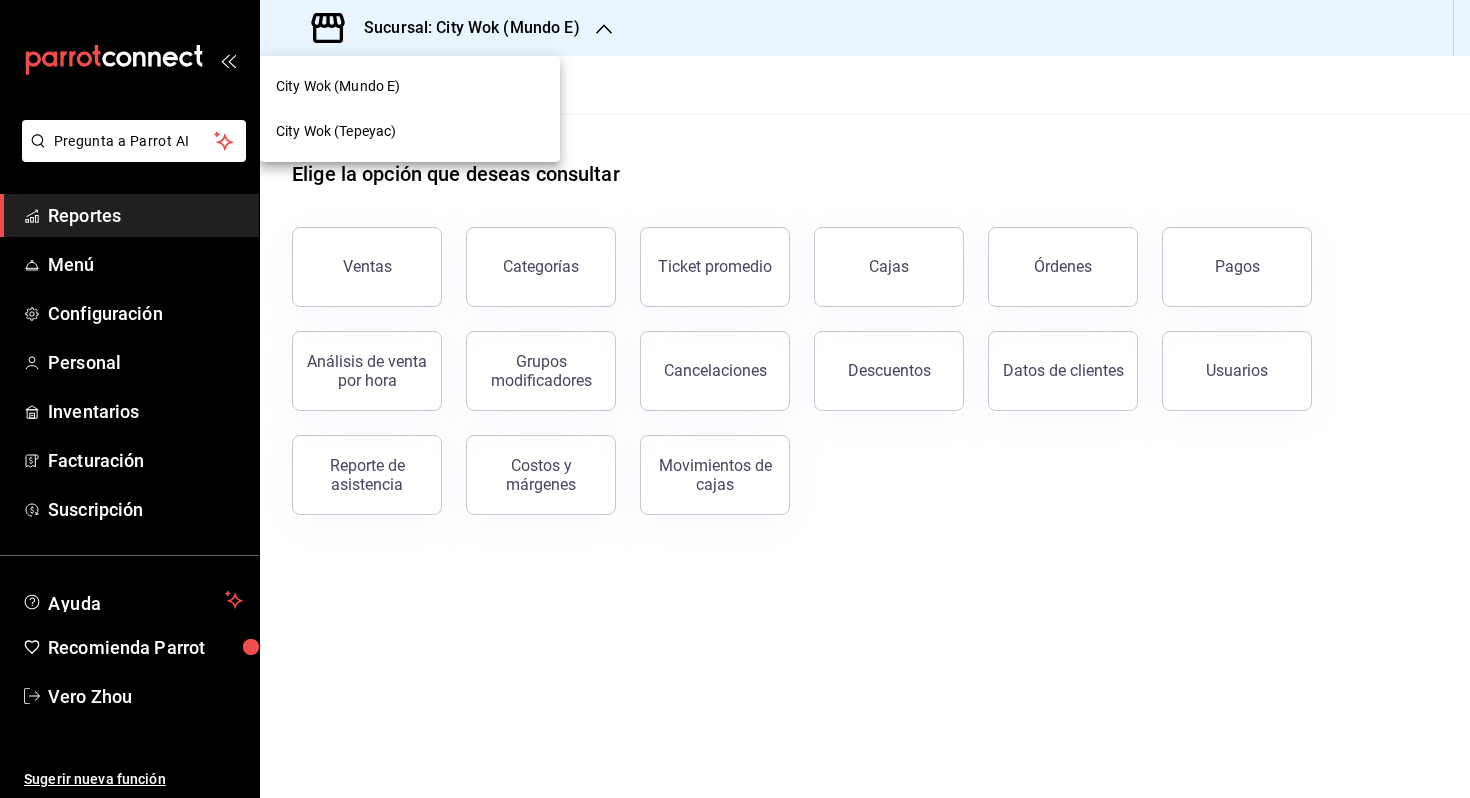 click on "City Wok (Tepeyac)" at bounding box center [410, 131] 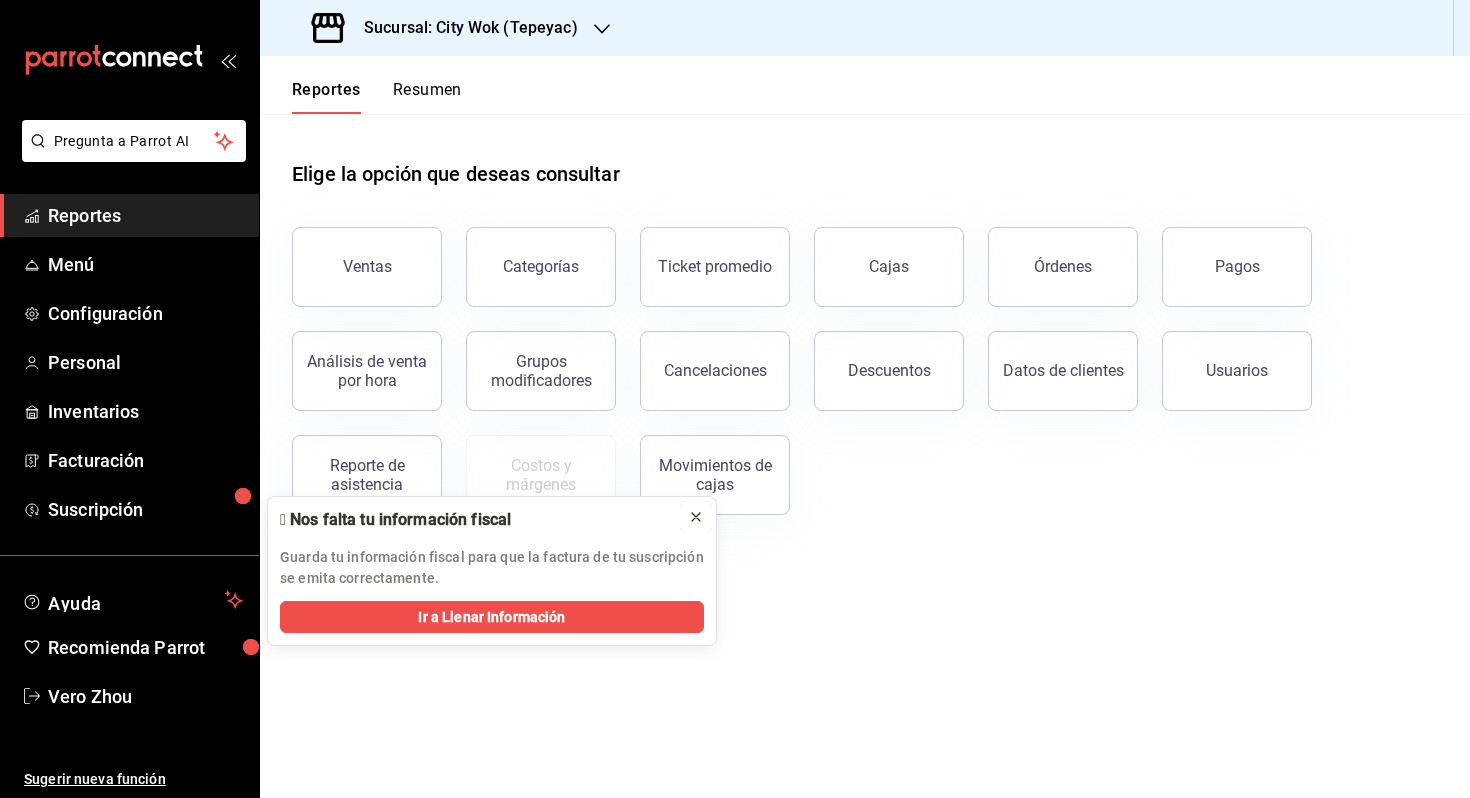 click 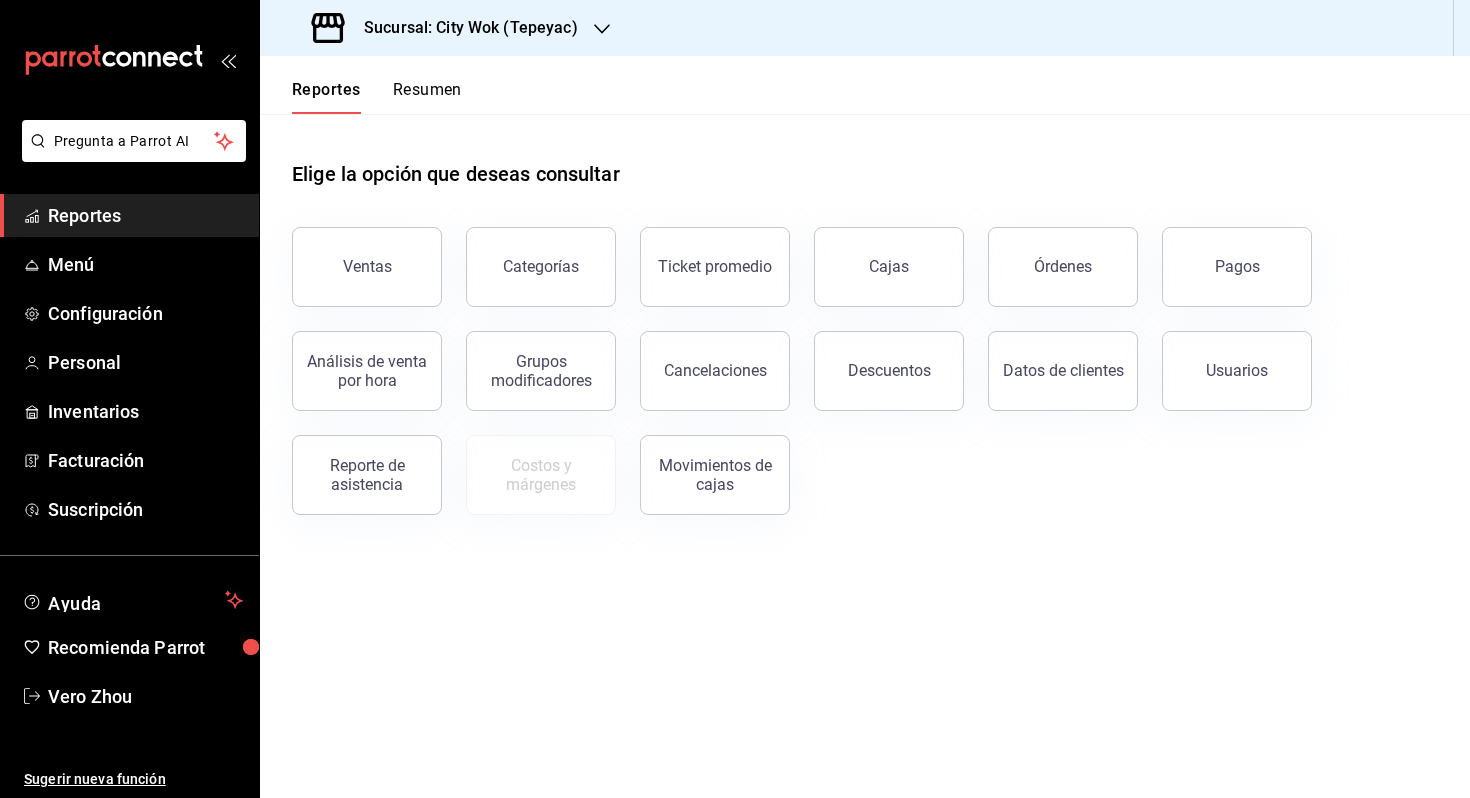 click on "Resumen" at bounding box center [427, 97] 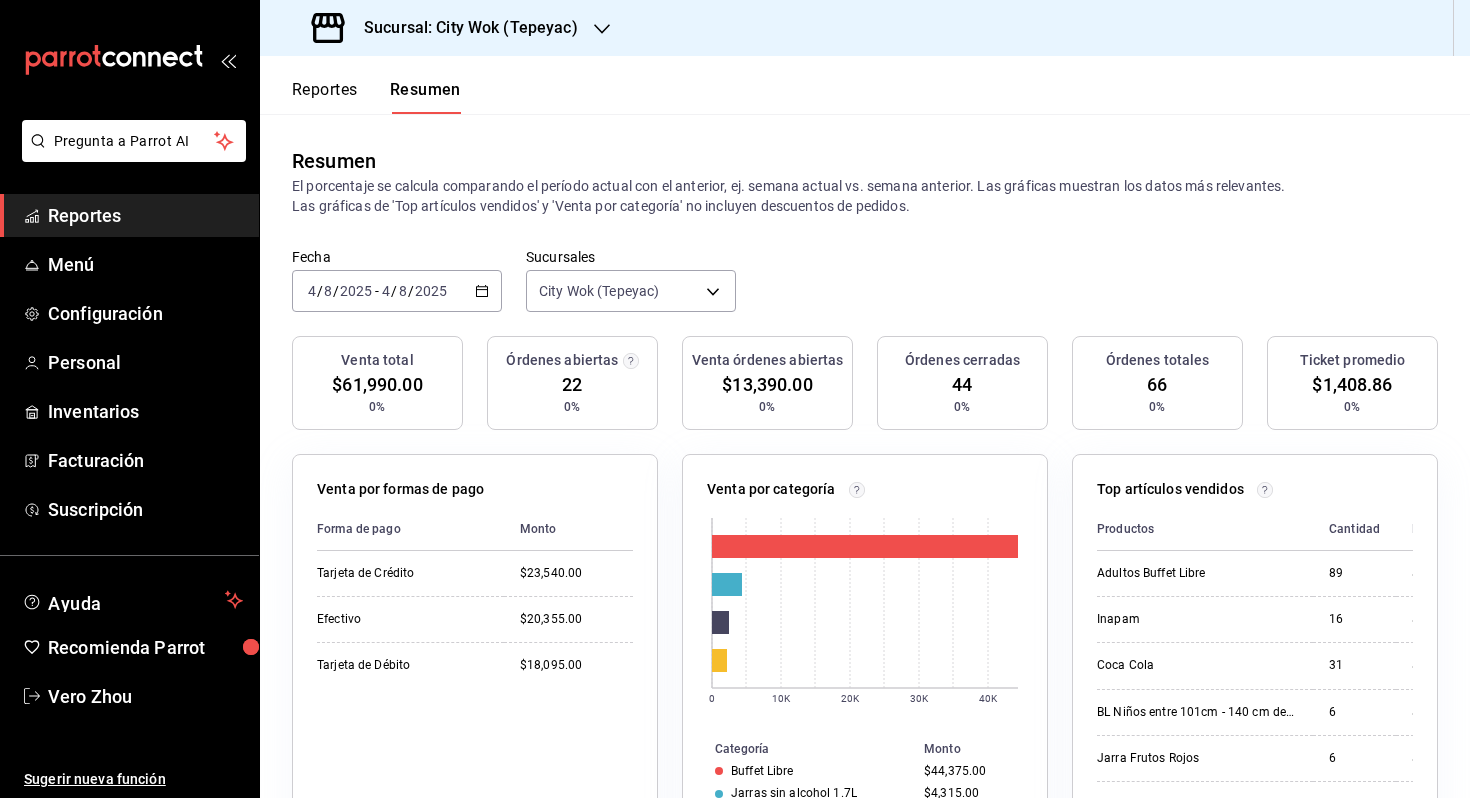 click on "Reportes" at bounding box center (325, 97) 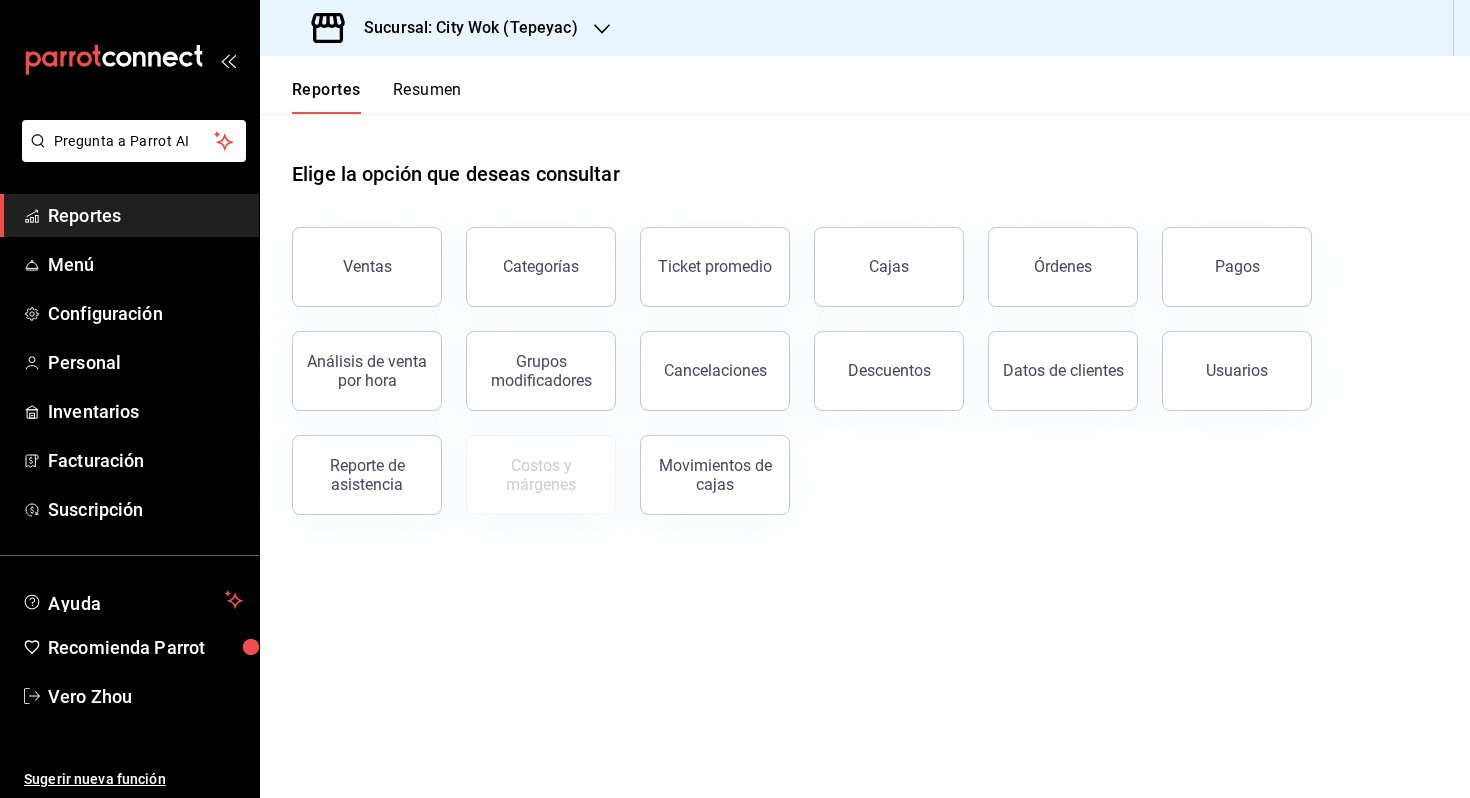 click on "Reportes Resumen" at bounding box center [865, 85] 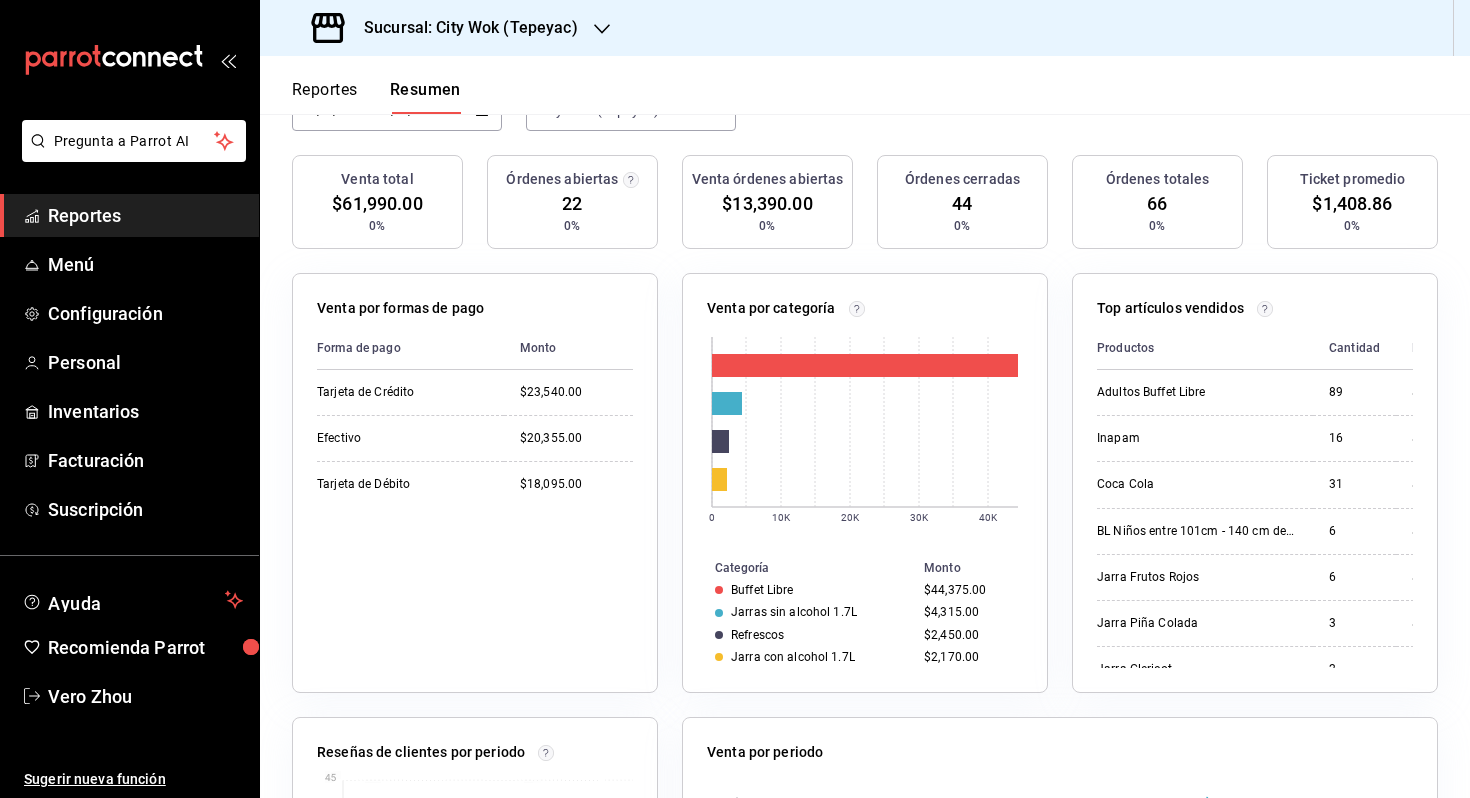 scroll, scrollTop: 0, scrollLeft: 0, axis: both 